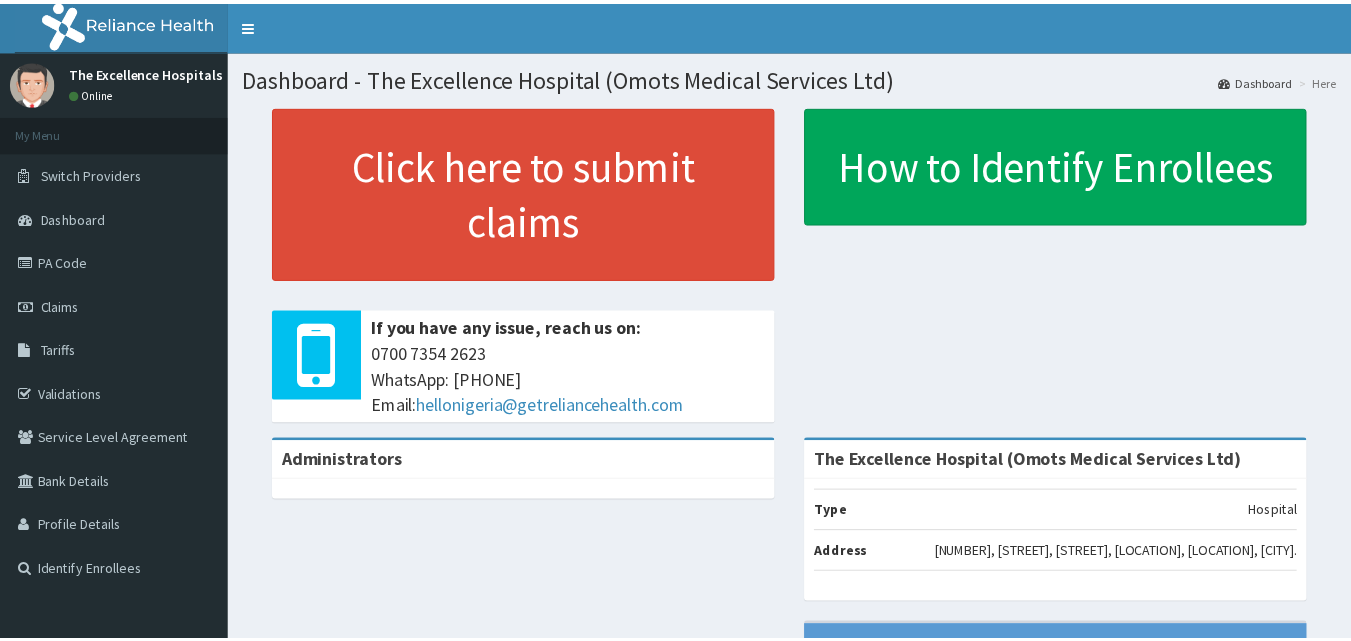 scroll, scrollTop: 0, scrollLeft: 0, axis: both 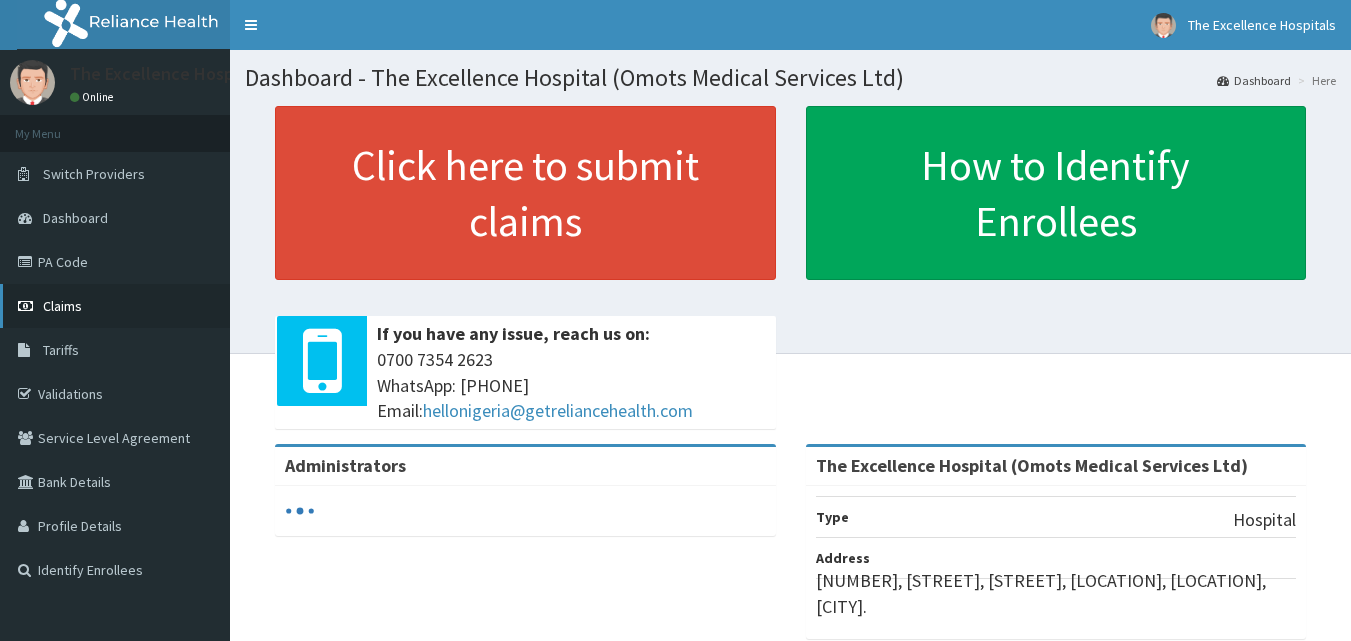 click on "Claims" at bounding box center [62, 306] 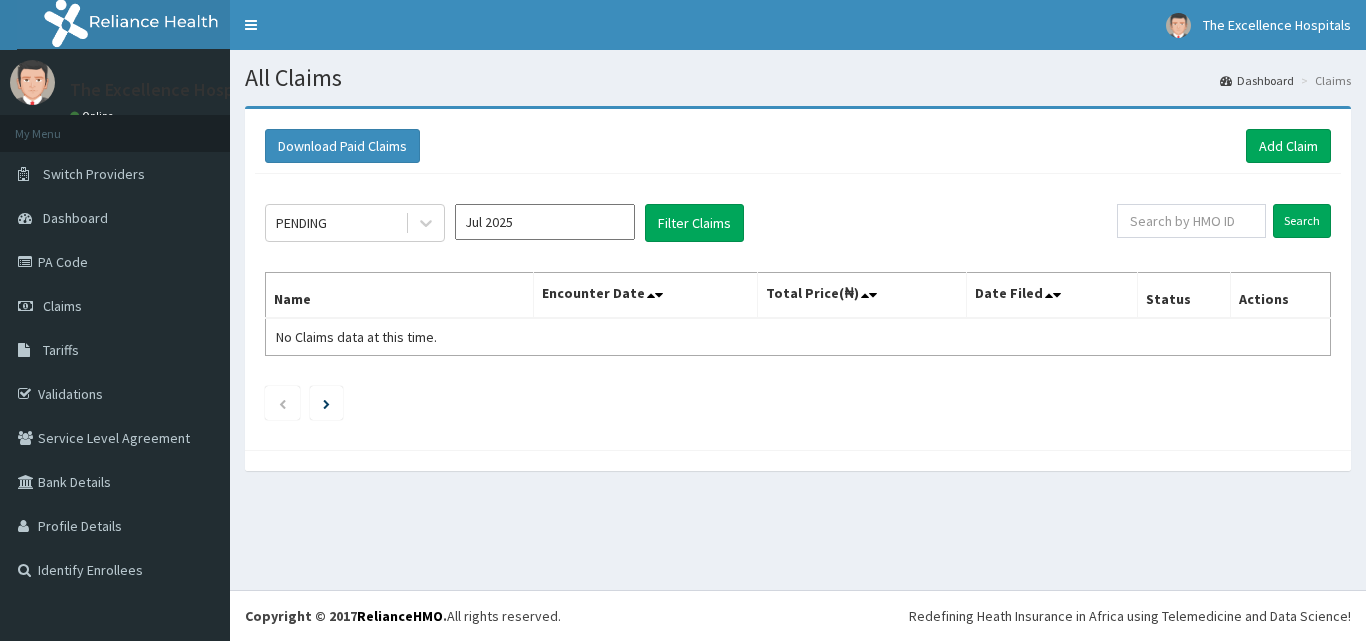 scroll, scrollTop: 0, scrollLeft: 0, axis: both 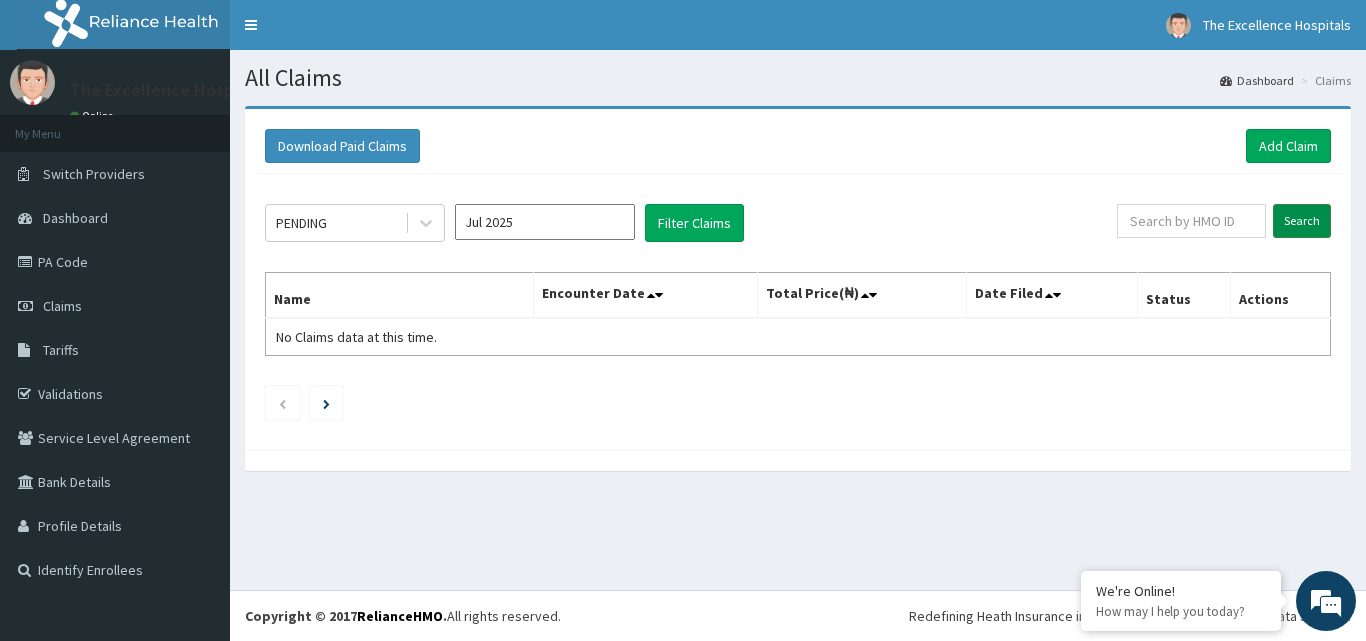 click on "Search" at bounding box center [1302, 221] 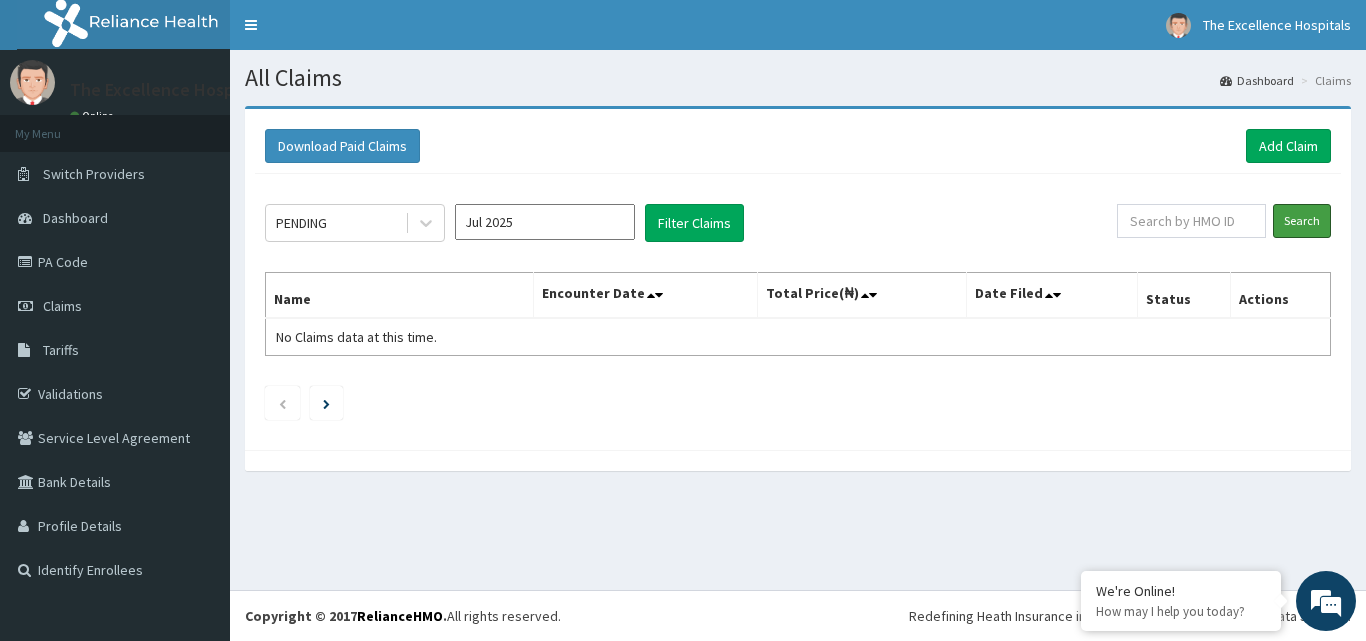 scroll, scrollTop: 0, scrollLeft: 0, axis: both 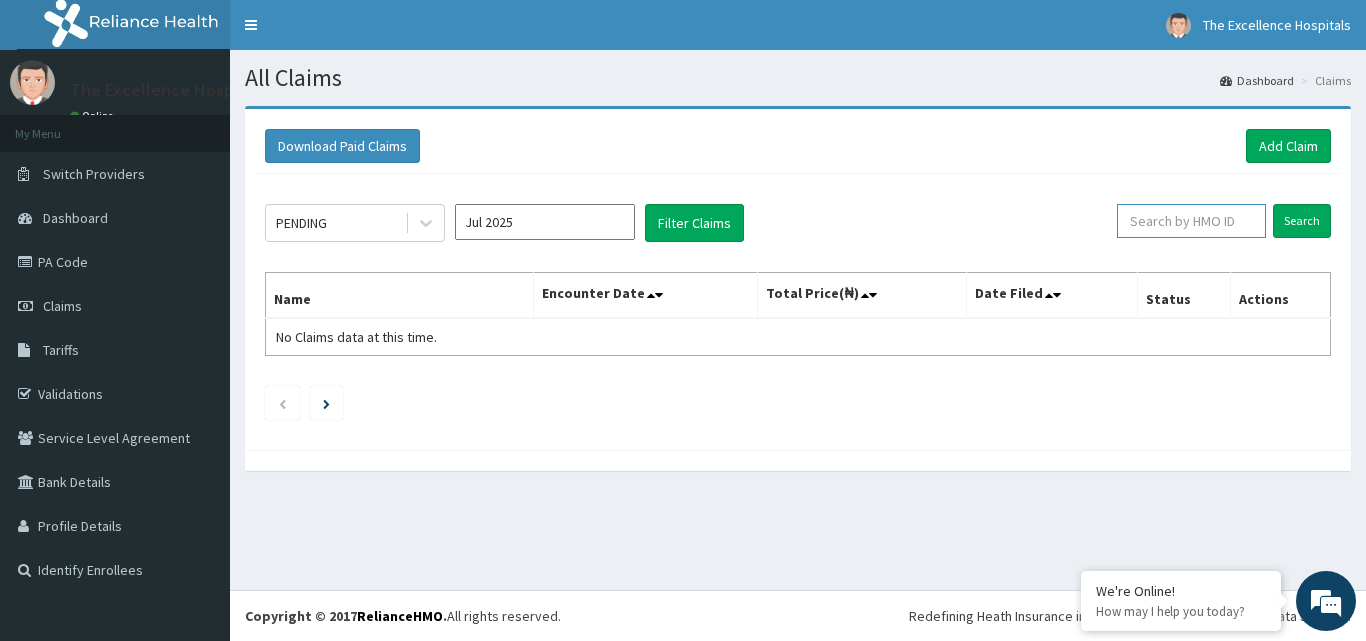 click at bounding box center [1191, 221] 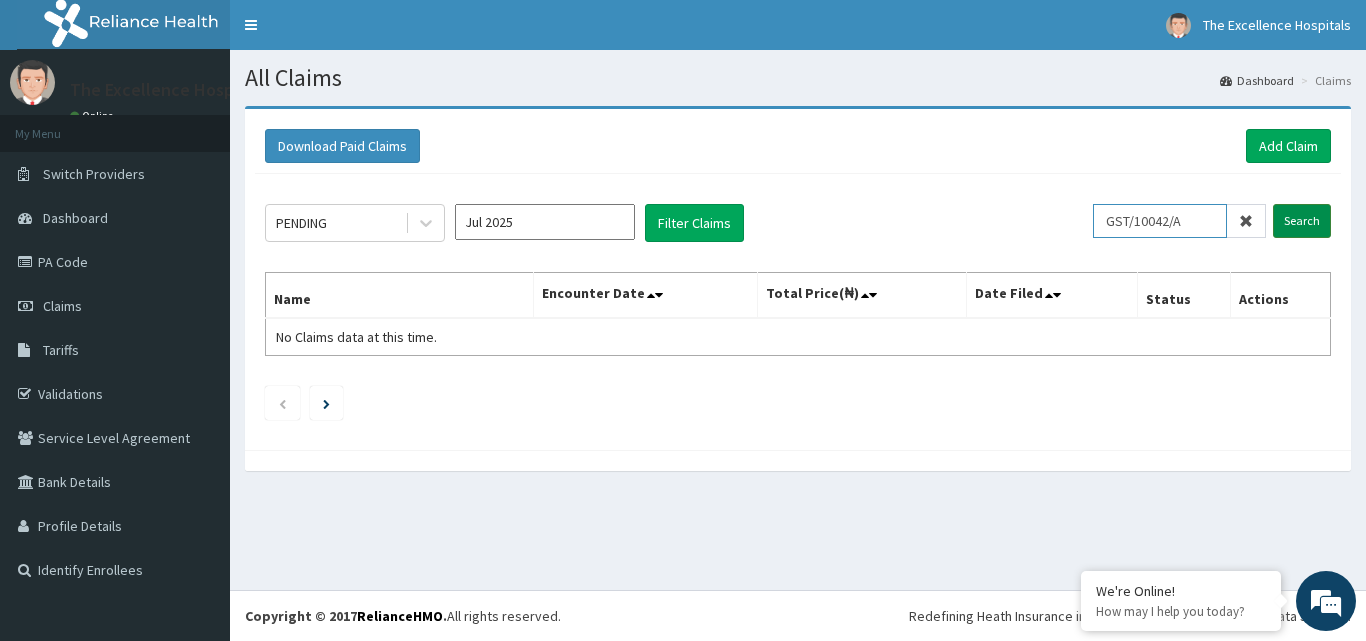 type on "GST/10042/A" 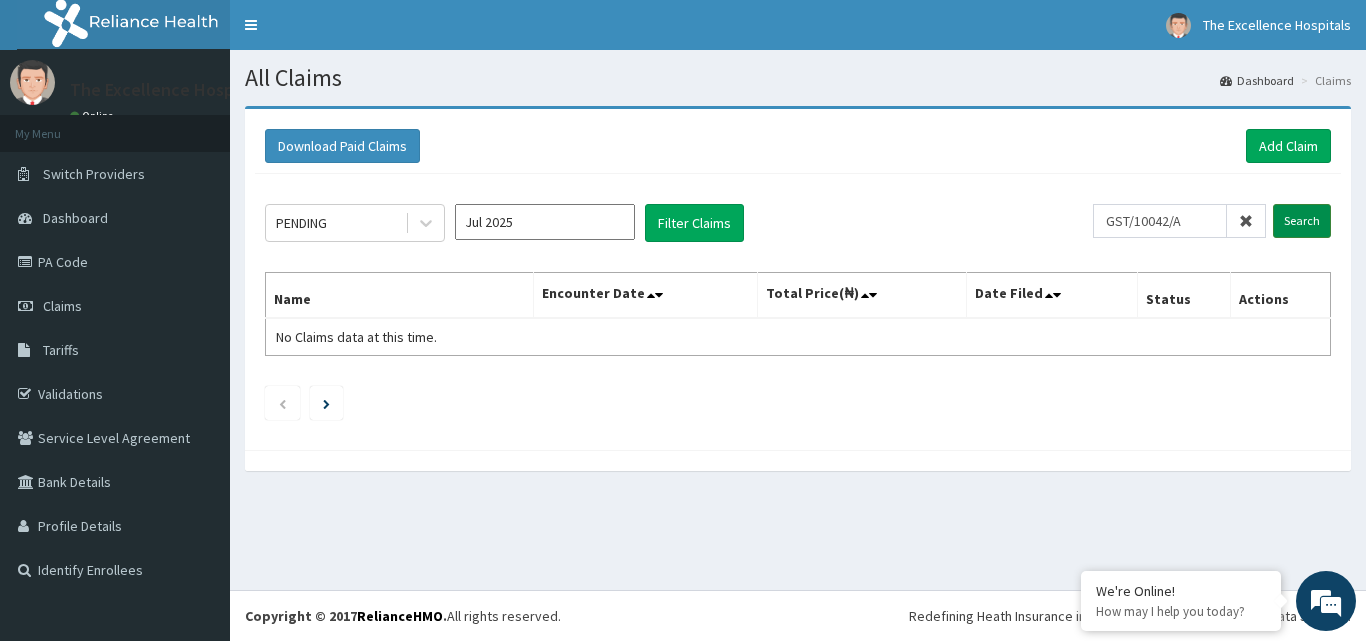 click on "Search" at bounding box center [1302, 221] 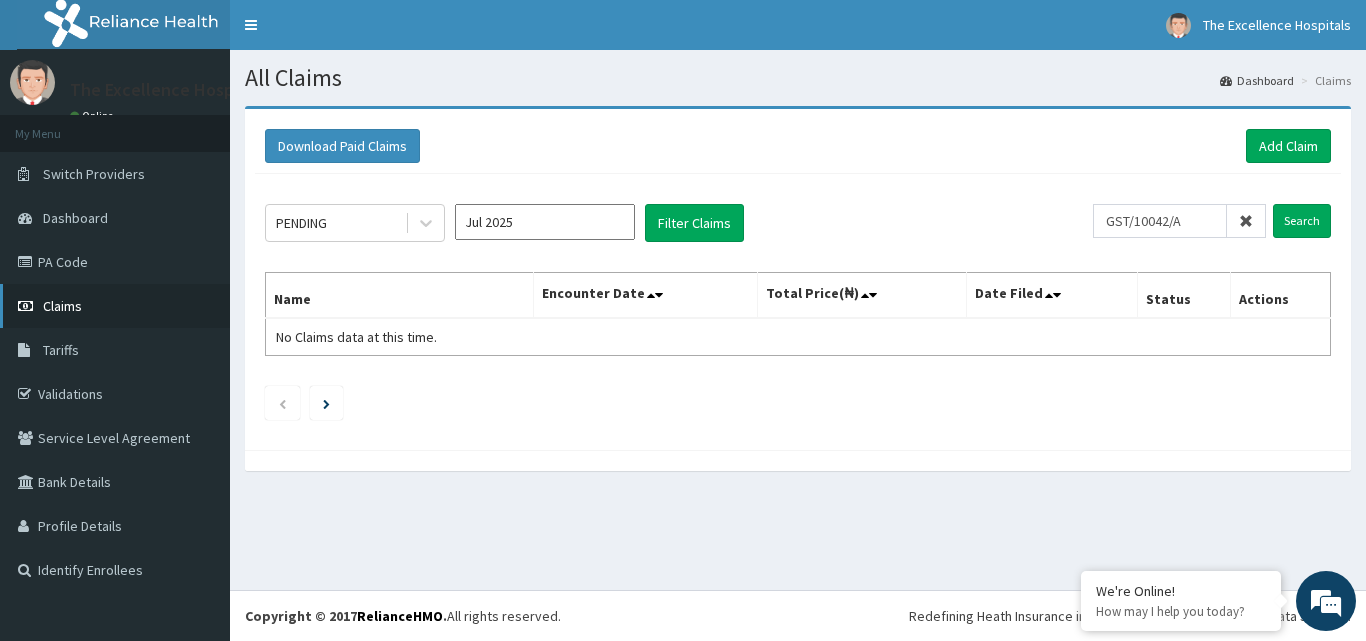 click on "Claims" at bounding box center [62, 306] 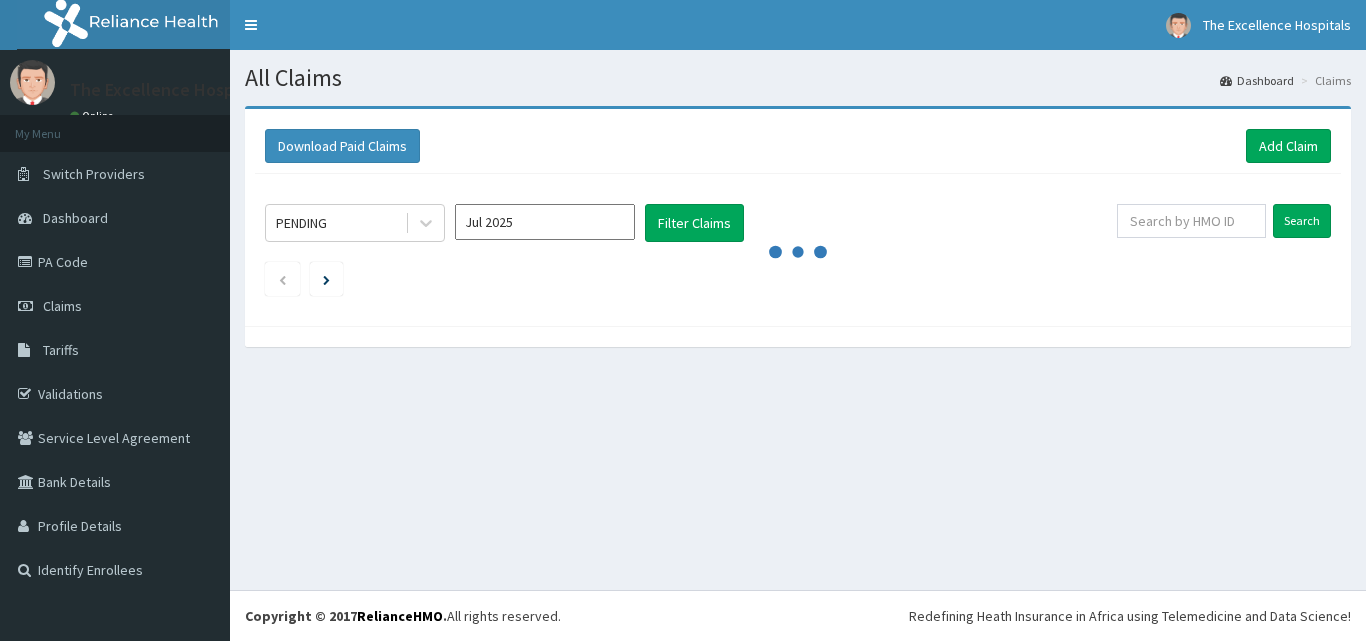 scroll, scrollTop: 0, scrollLeft: 0, axis: both 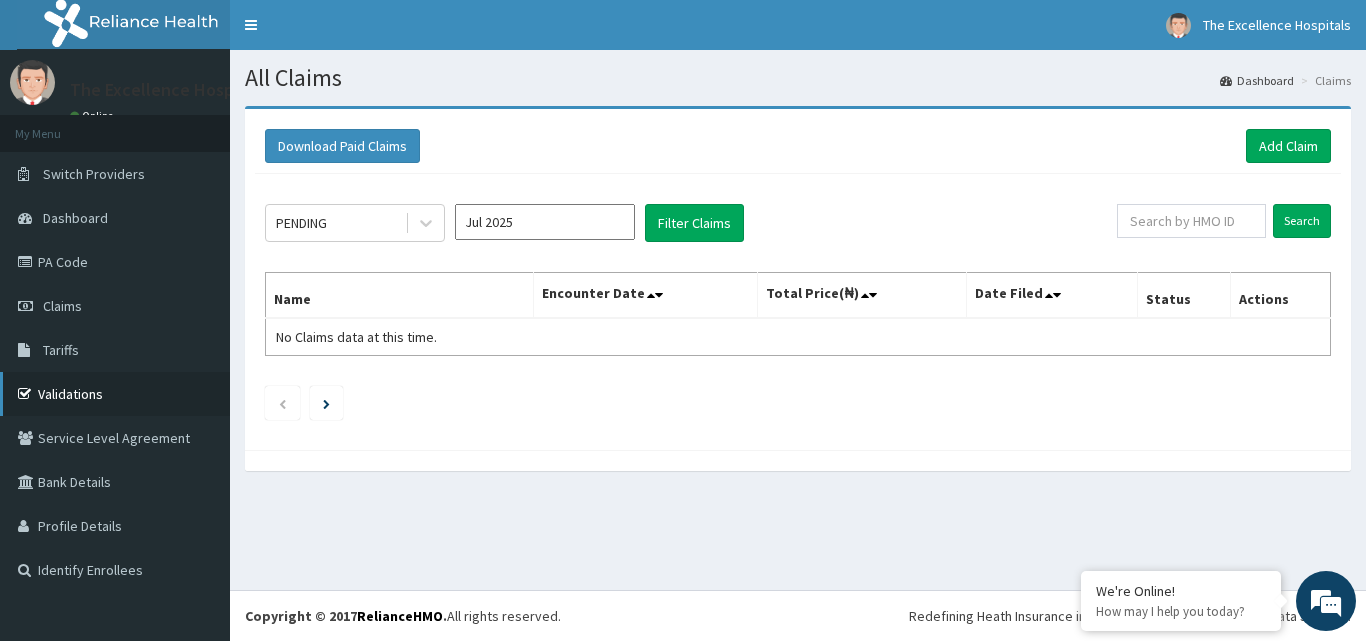 click on "Validations" at bounding box center (115, 394) 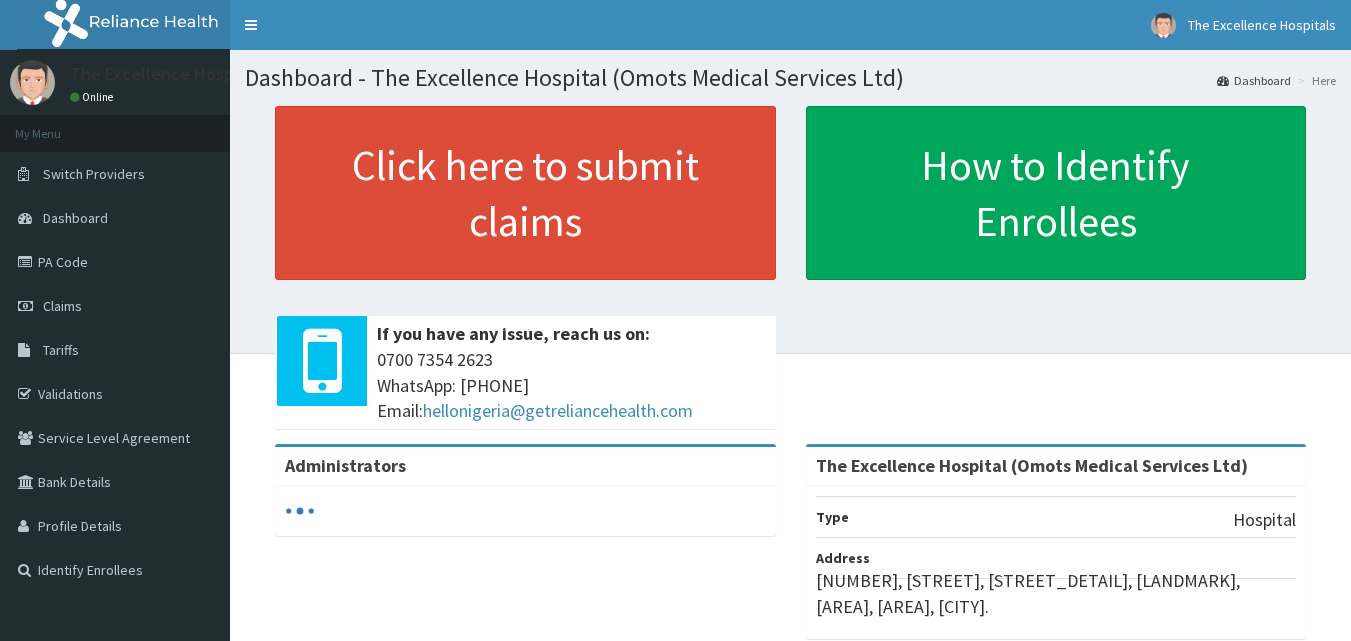 scroll, scrollTop: 0, scrollLeft: 0, axis: both 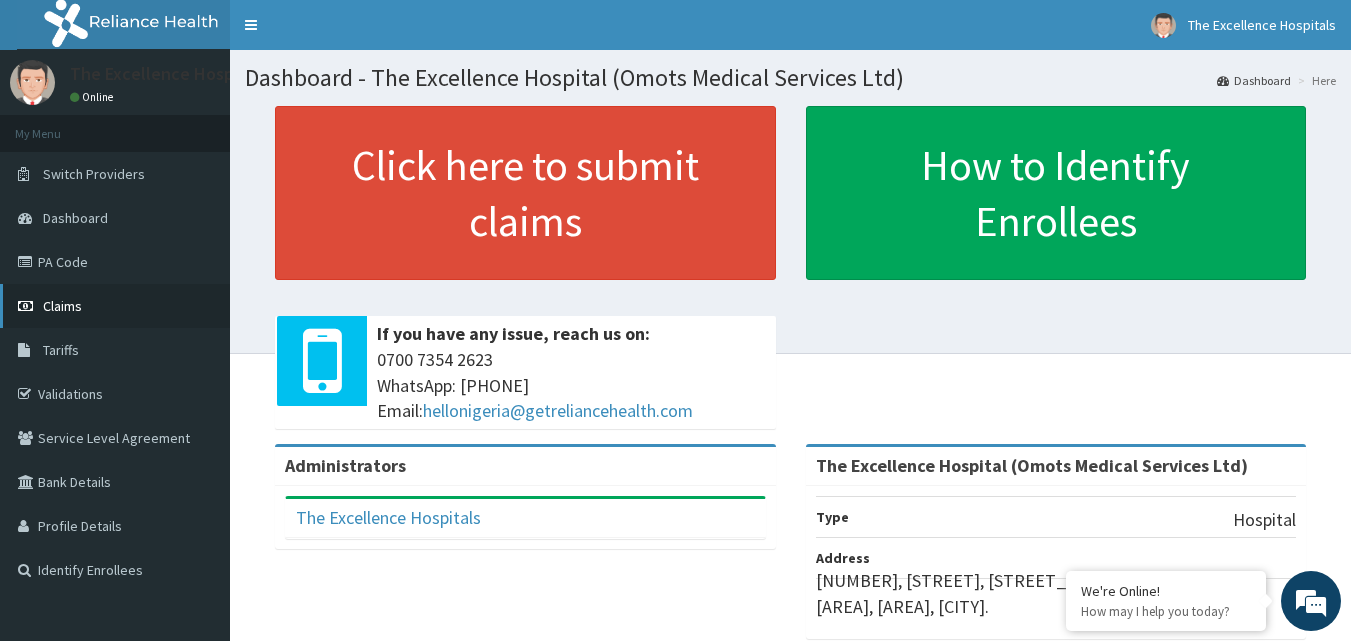 click on "Claims" at bounding box center (115, 306) 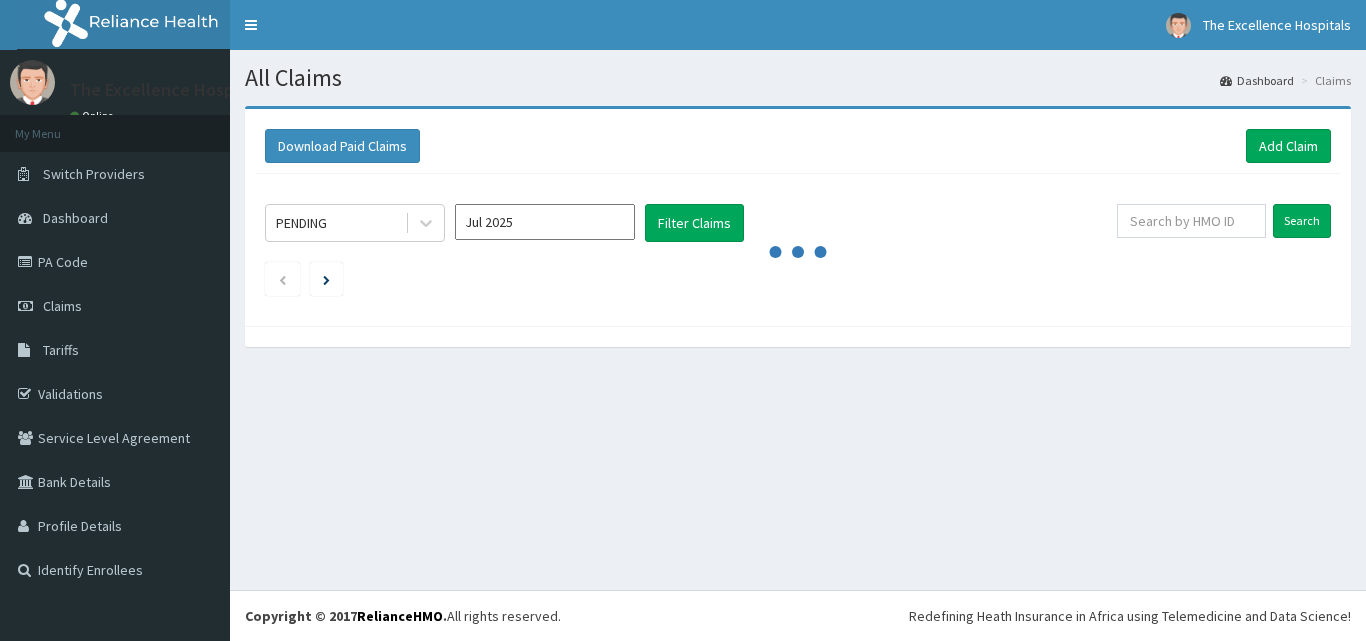 scroll, scrollTop: 0, scrollLeft: 0, axis: both 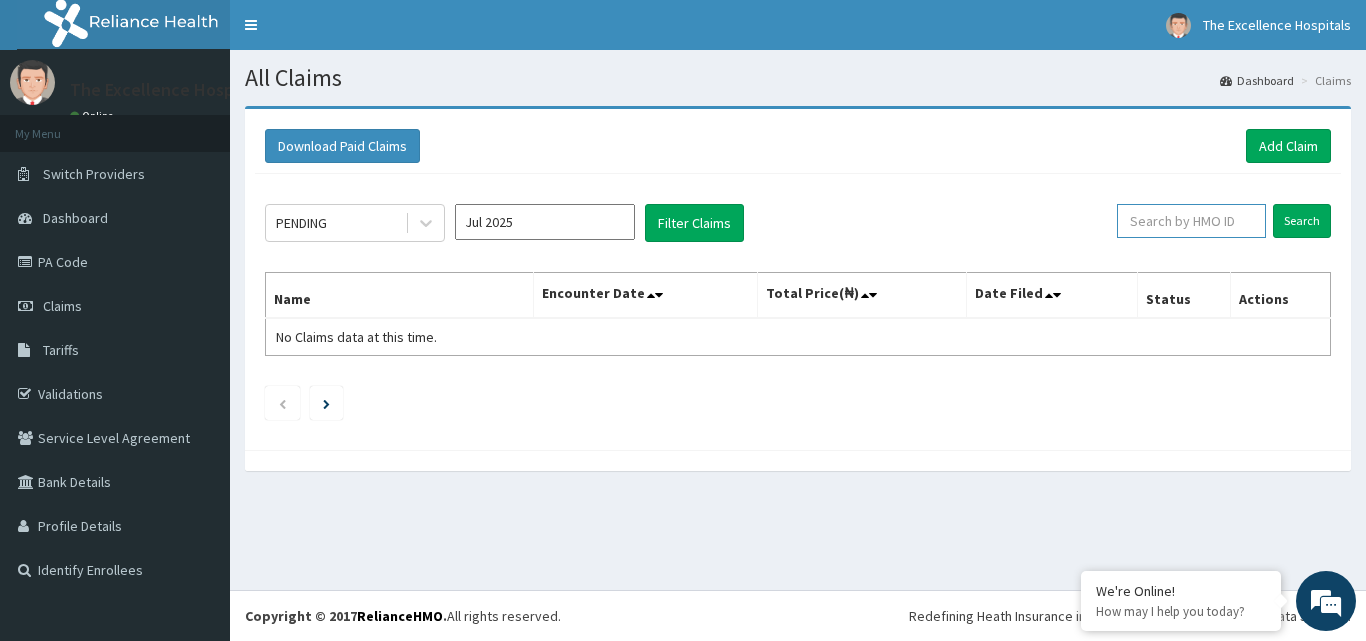 click at bounding box center [1191, 221] 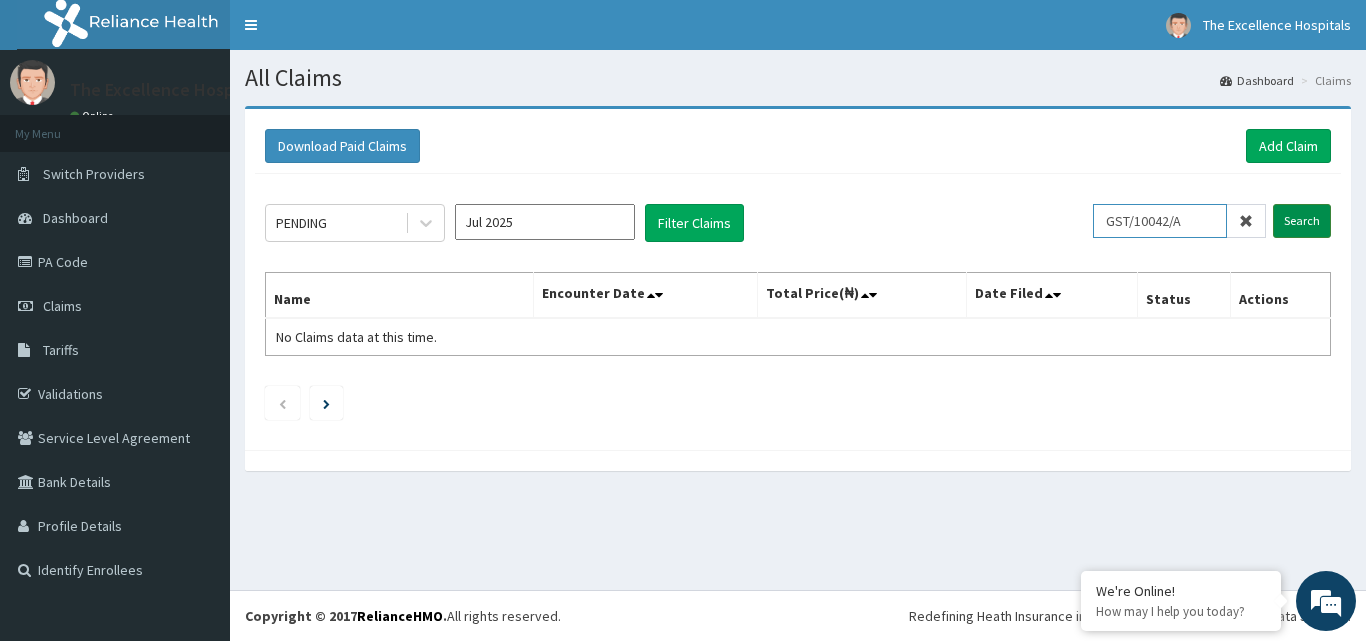 type on "GST/10042/A" 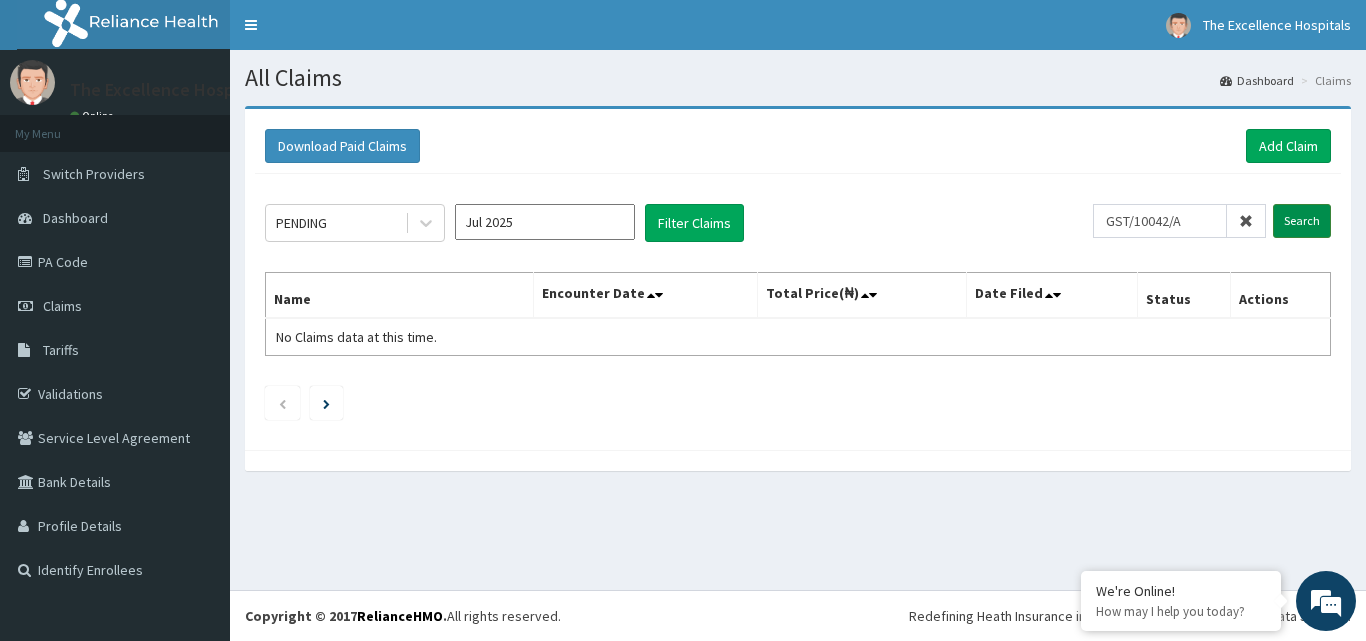click on "Search" at bounding box center [1302, 221] 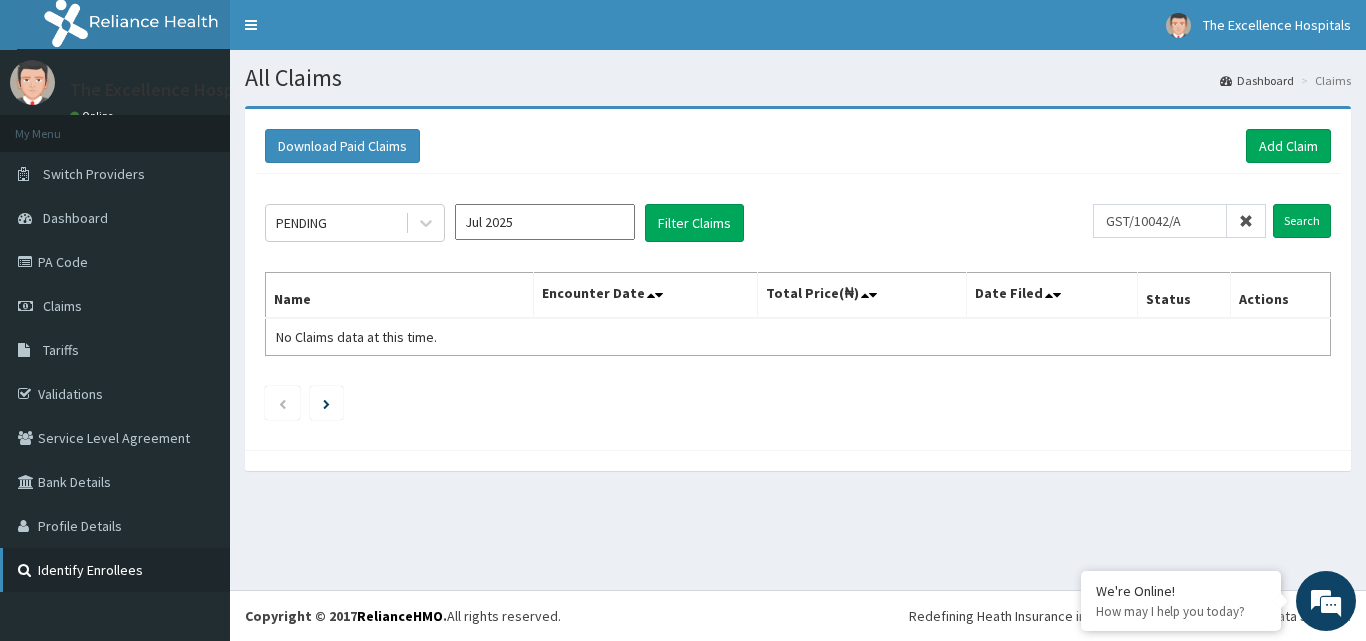 click on "Identify Enrollees" at bounding box center [115, 570] 